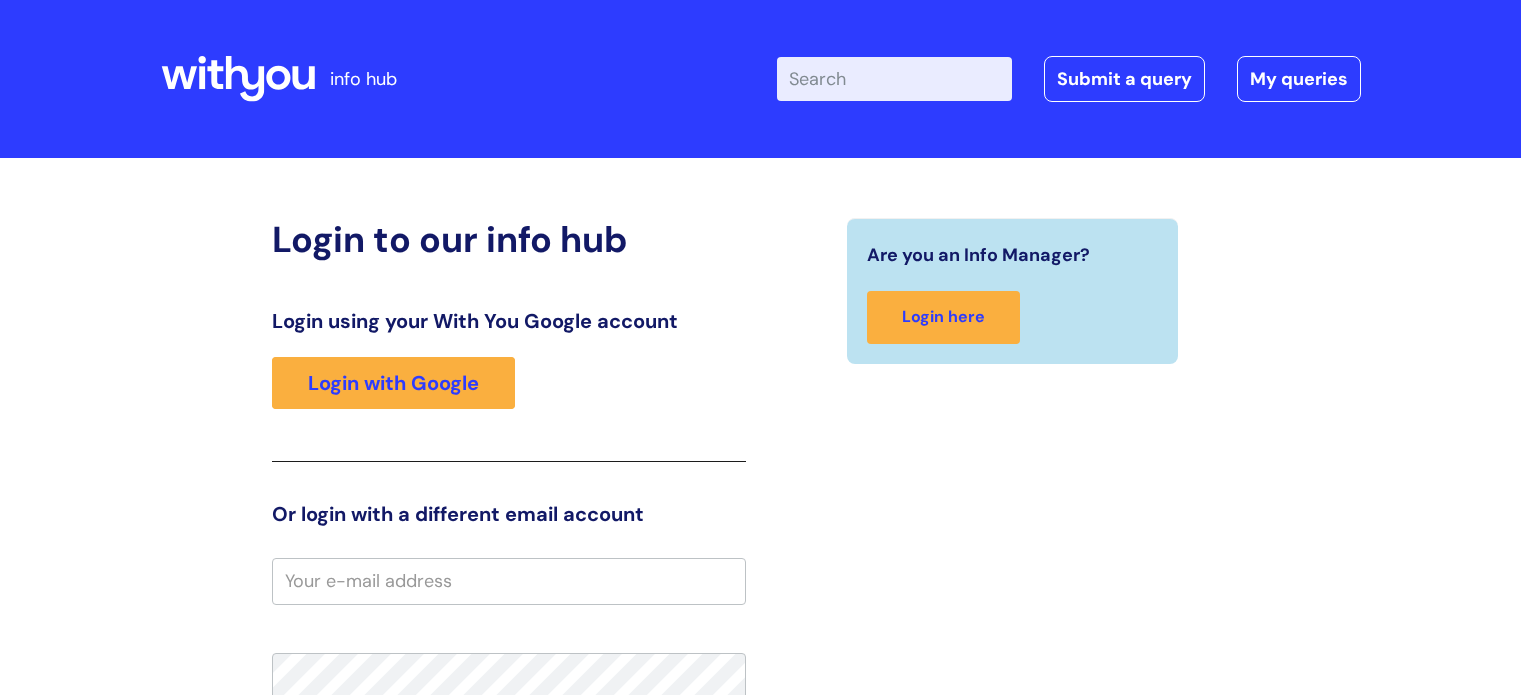 scroll, scrollTop: 0, scrollLeft: 0, axis: both 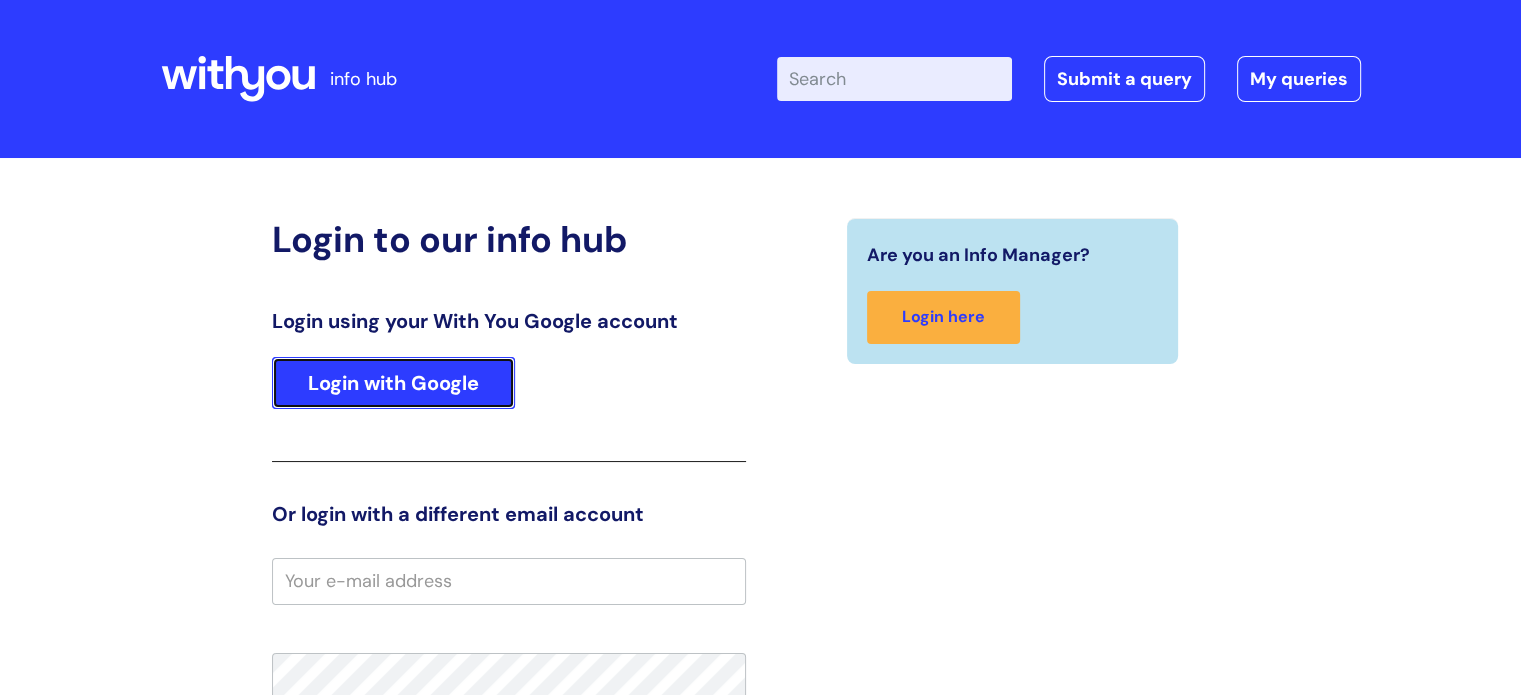click on "Login with Google" at bounding box center (393, 383) 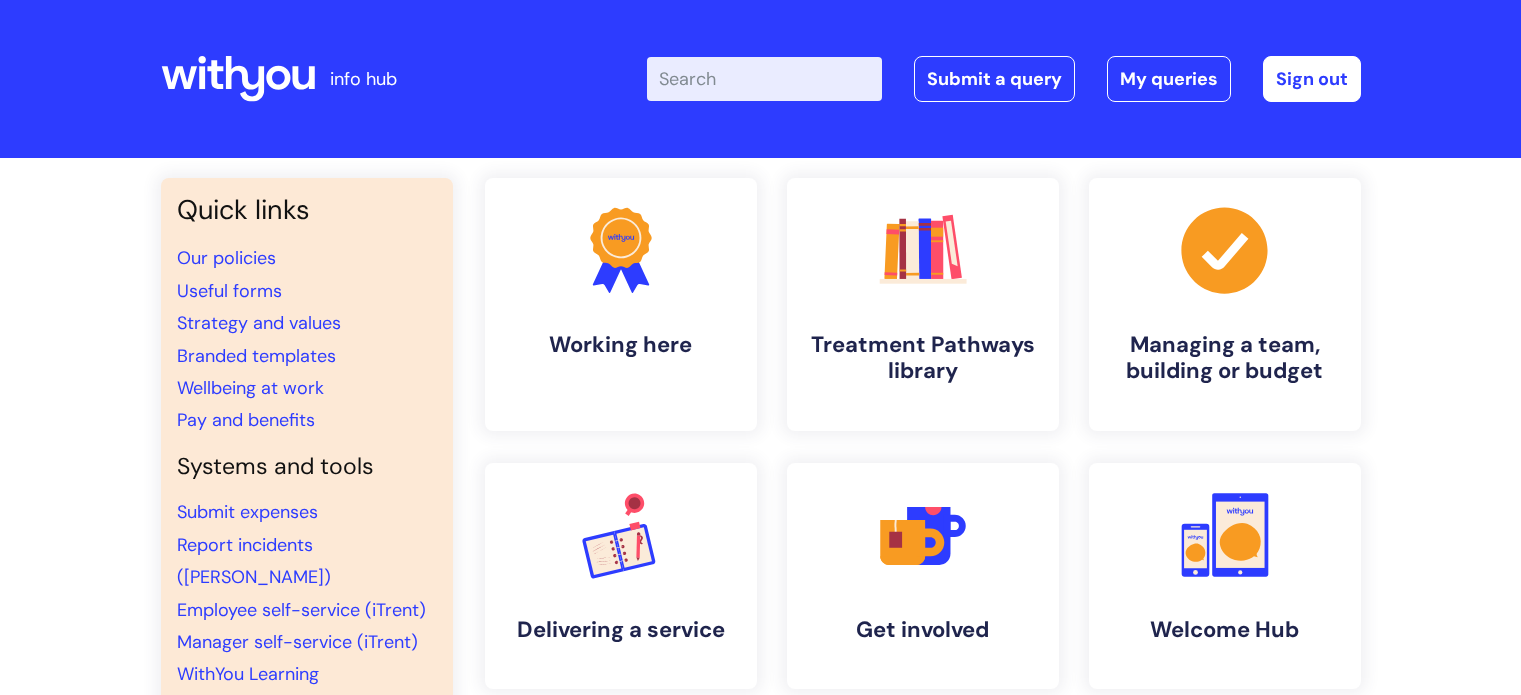 scroll, scrollTop: 0, scrollLeft: 0, axis: both 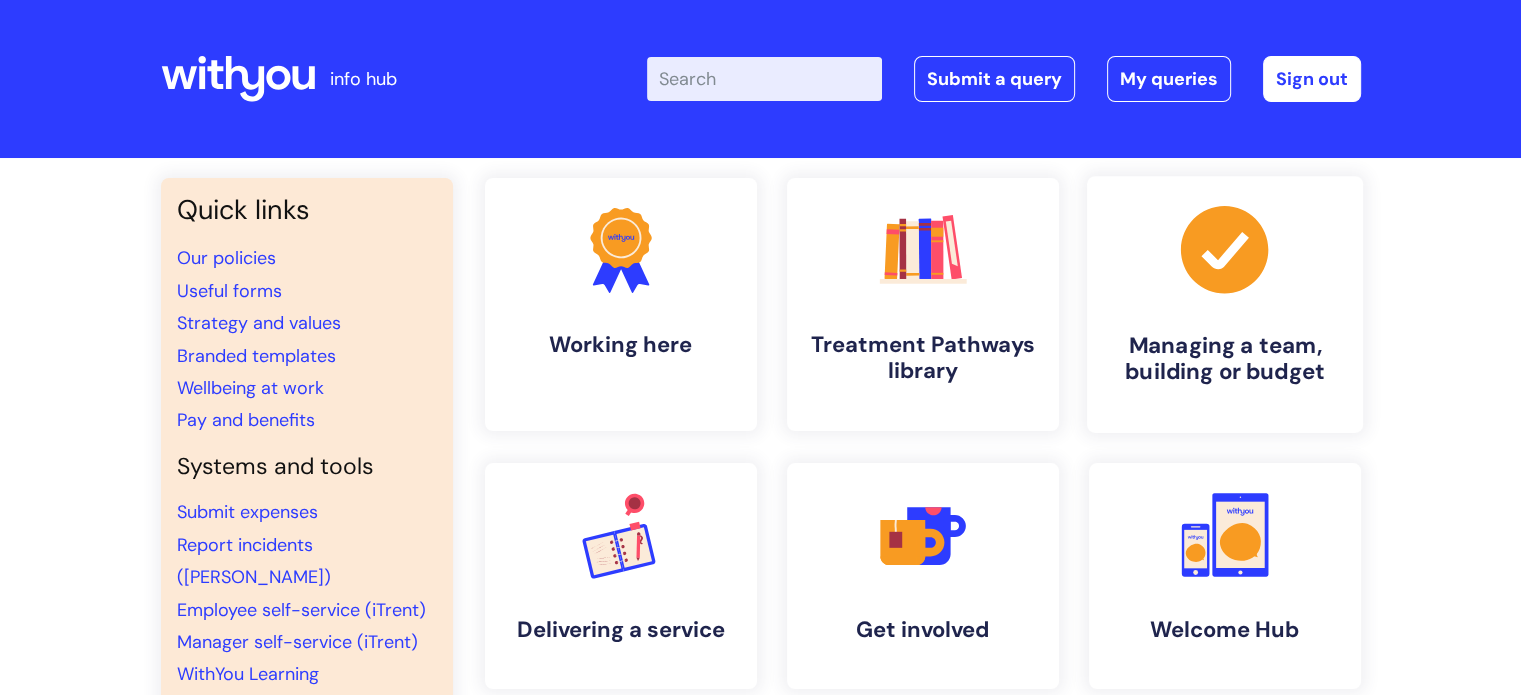 drag, startPoint x: 1275, startPoint y: 340, endPoint x: 1237, endPoint y: 339, distance: 38.013157 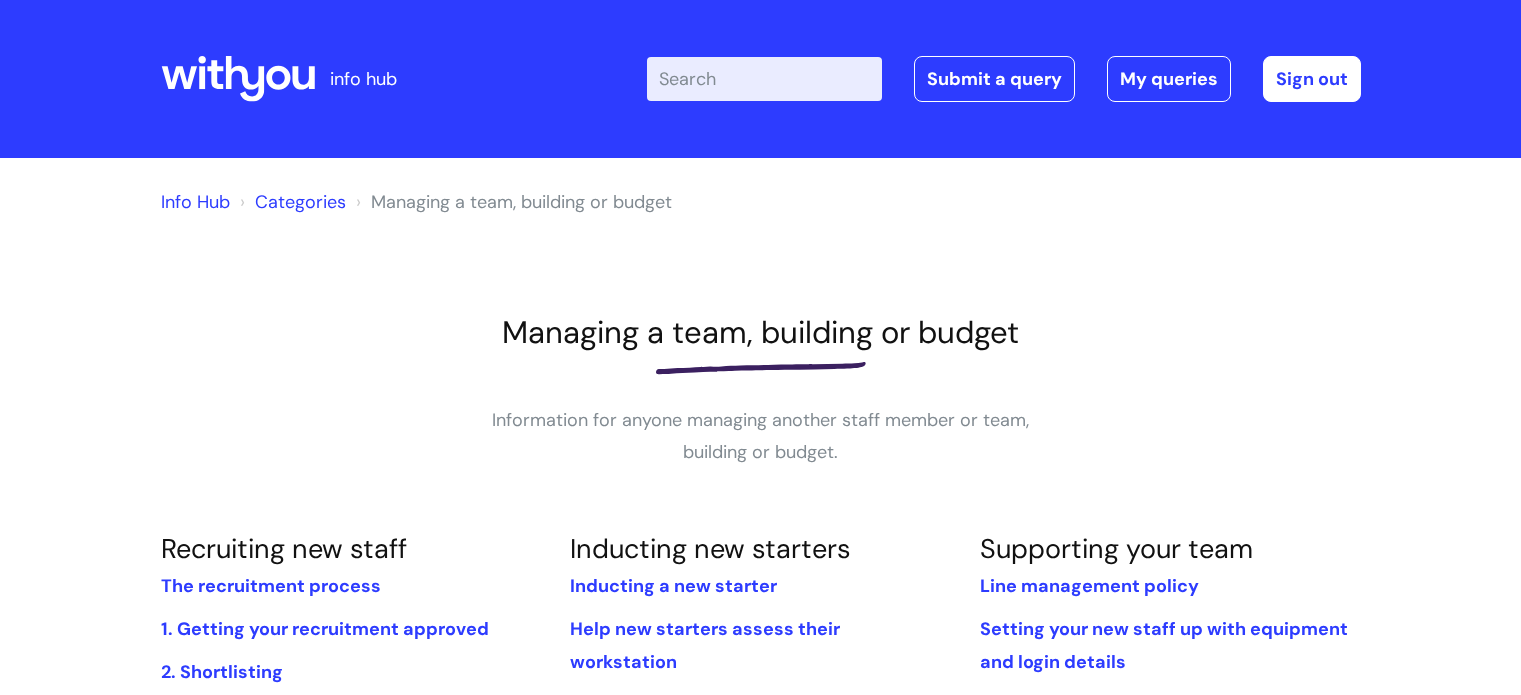 scroll, scrollTop: 0, scrollLeft: 0, axis: both 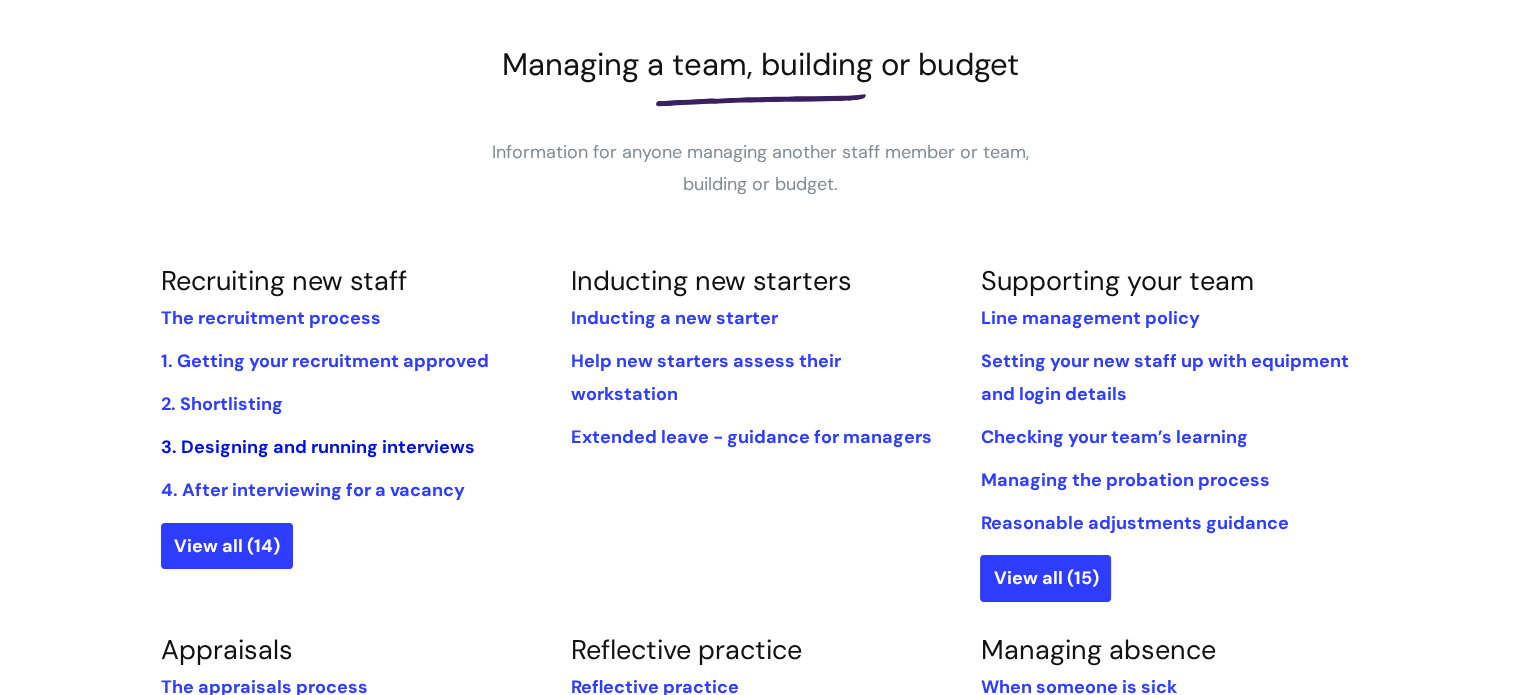 click on "3. Designing and running interviews" at bounding box center (318, 447) 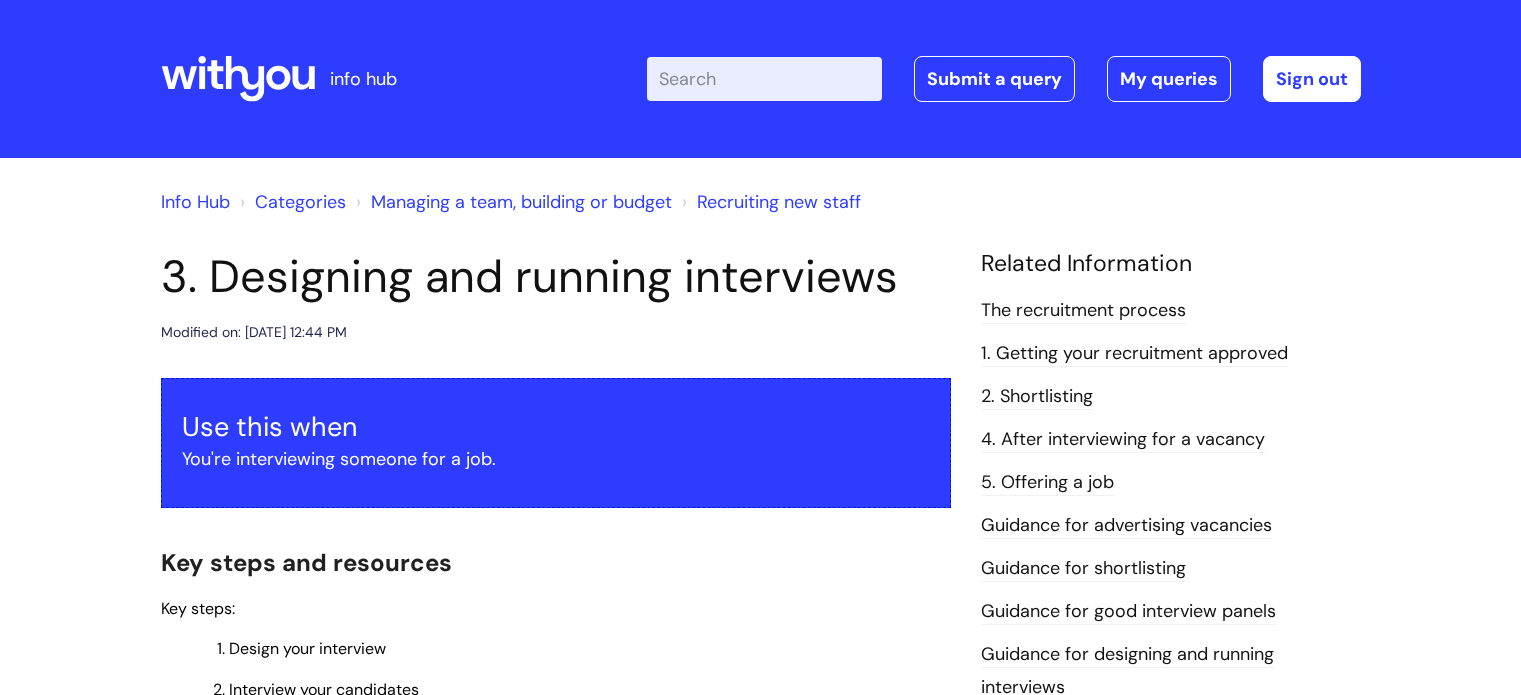 scroll, scrollTop: 0, scrollLeft: 0, axis: both 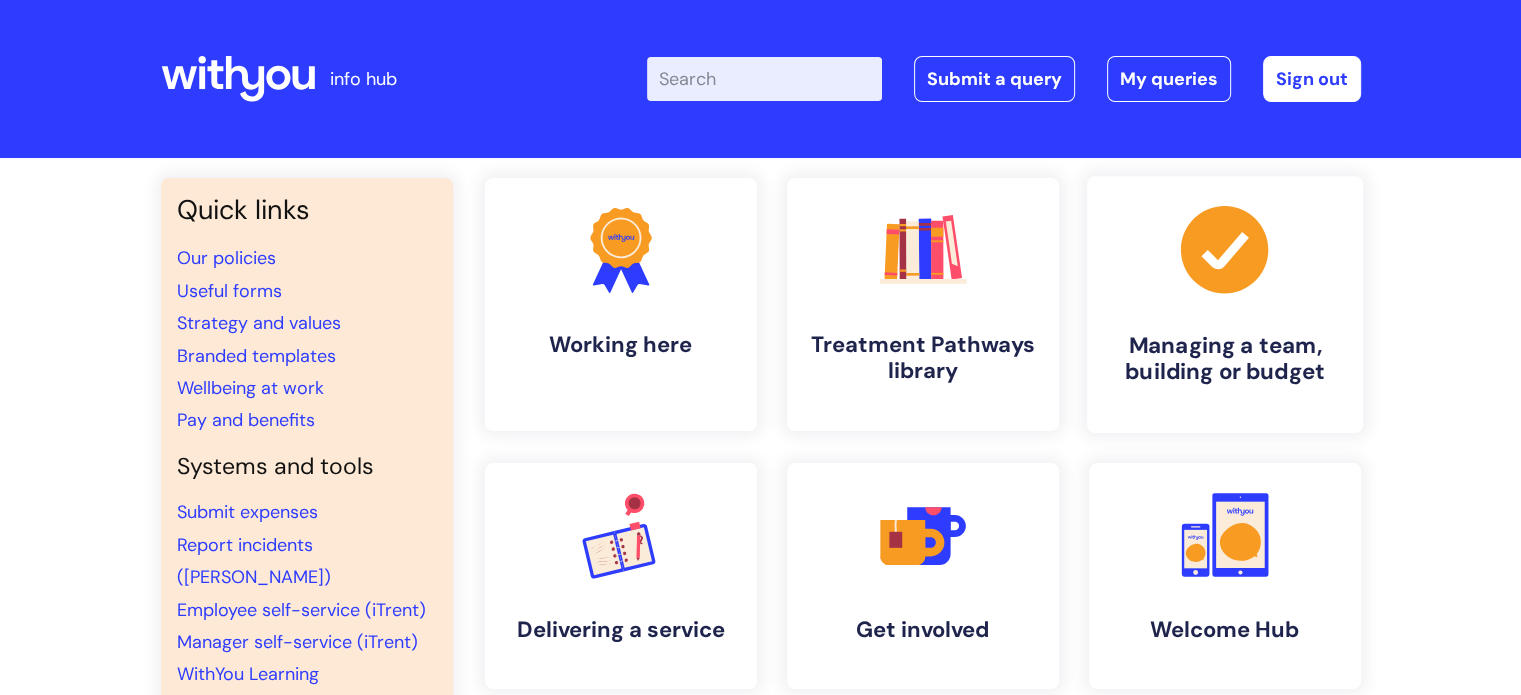 drag, startPoint x: 1236, startPoint y: 344, endPoint x: 1209, endPoint y: 345, distance: 27.018513 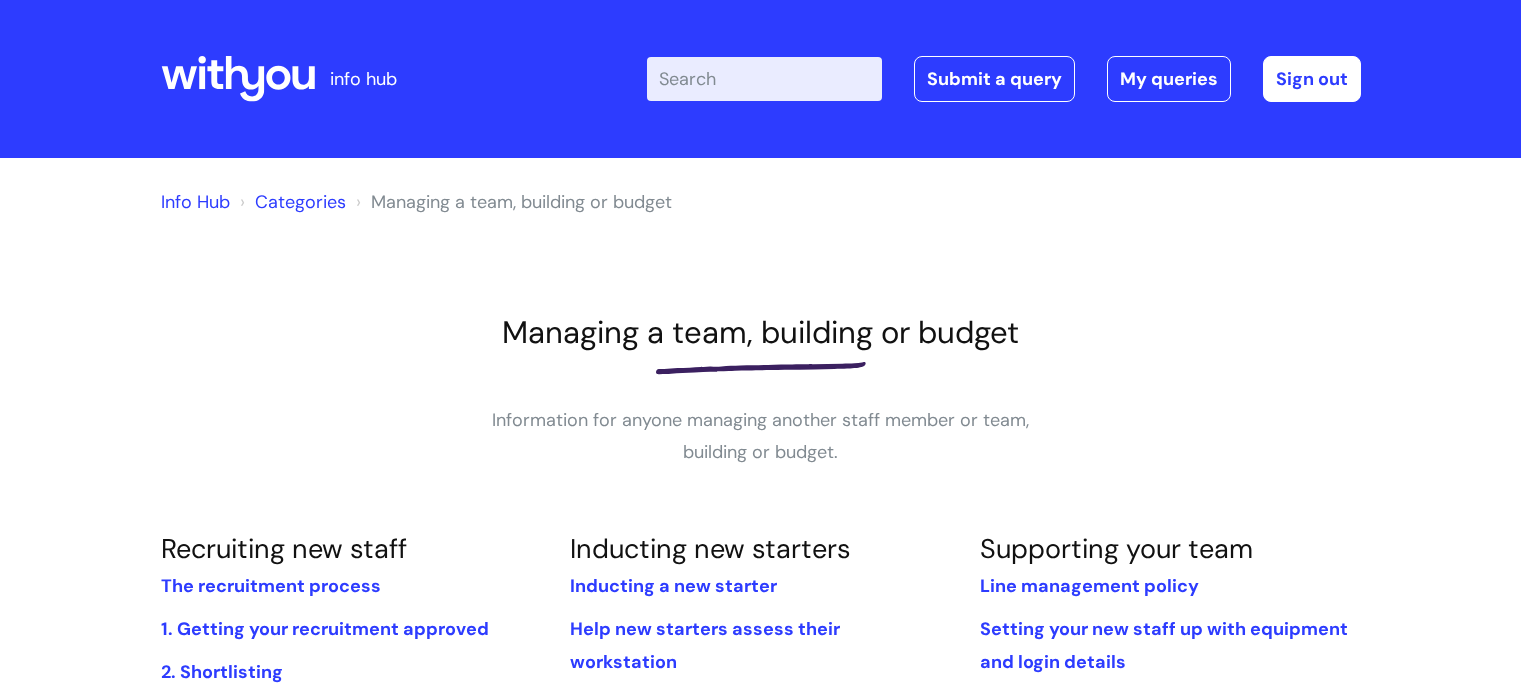 scroll, scrollTop: 0, scrollLeft: 0, axis: both 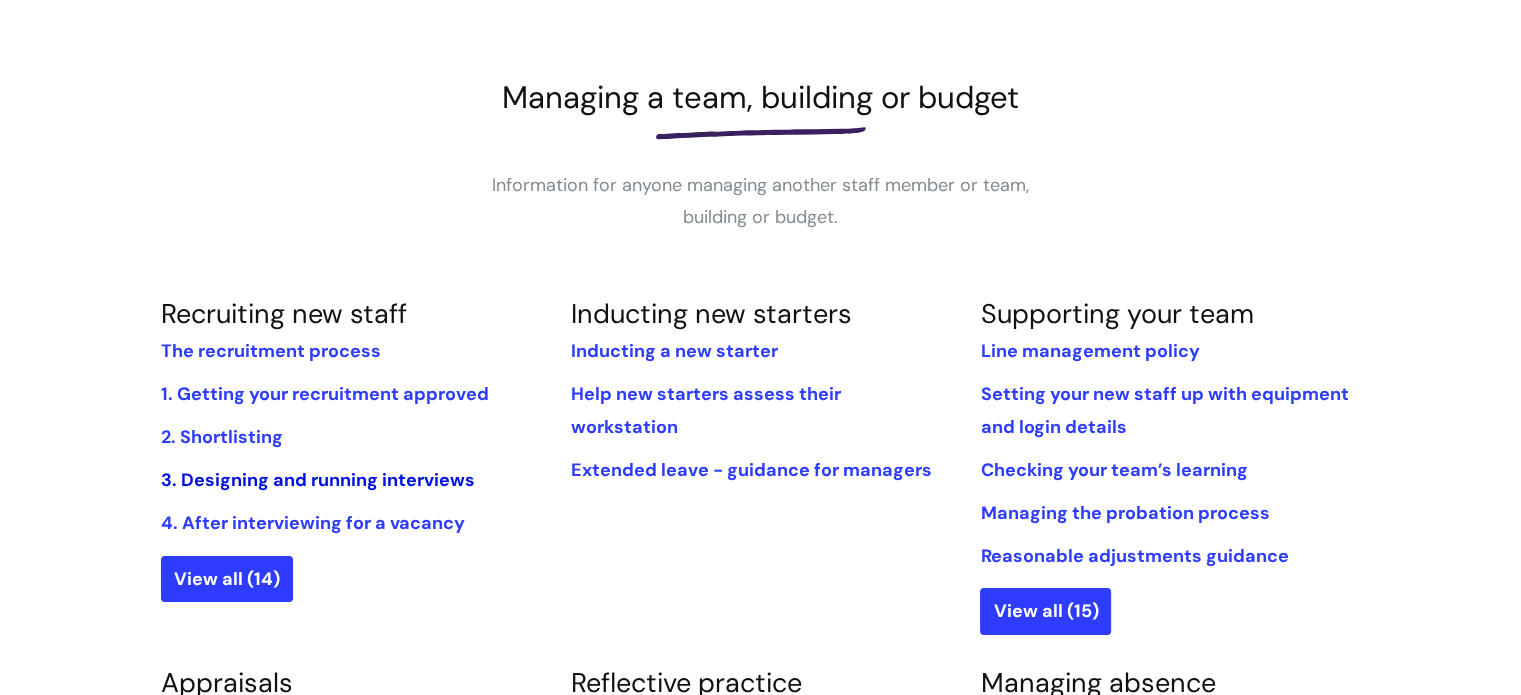 click on "3. Designing and running interviews" at bounding box center (318, 480) 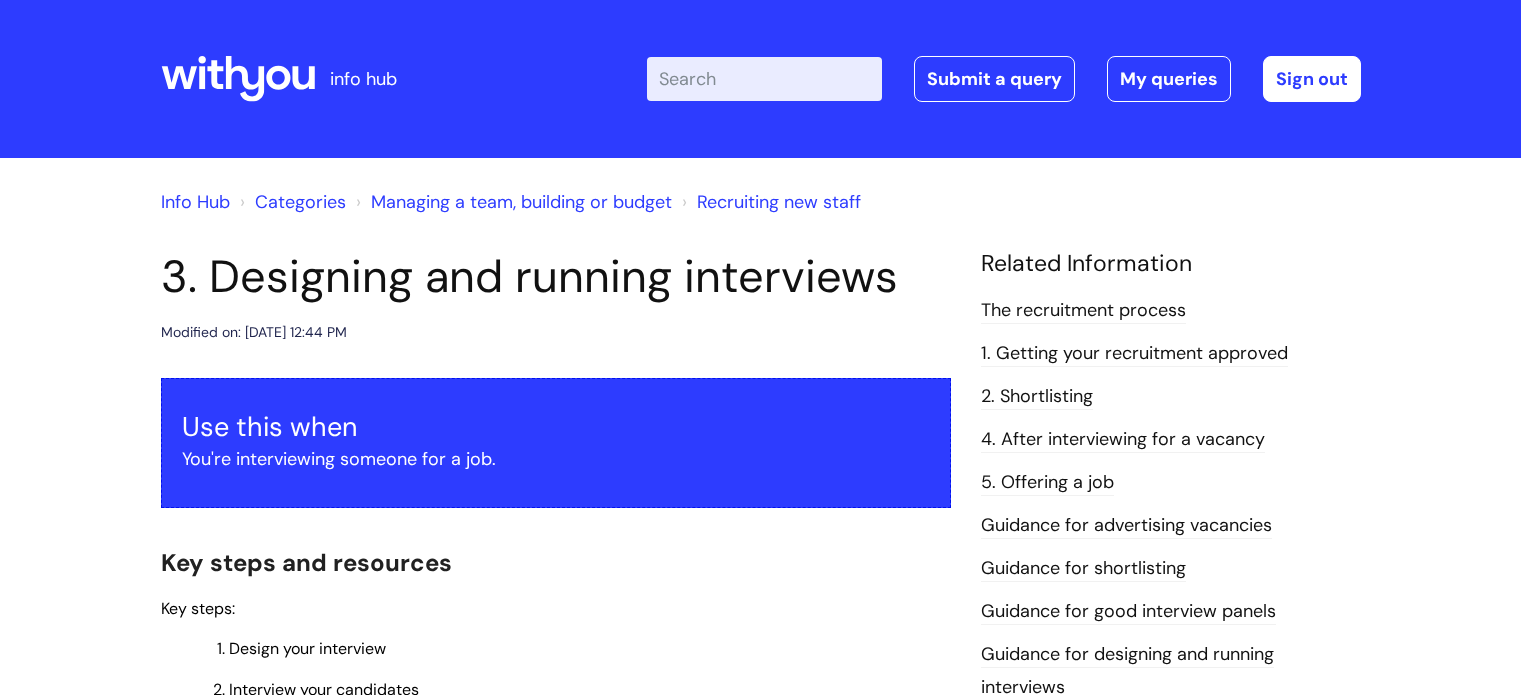 scroll, scrollTop: 0, scrollLeft: 0, axis: both 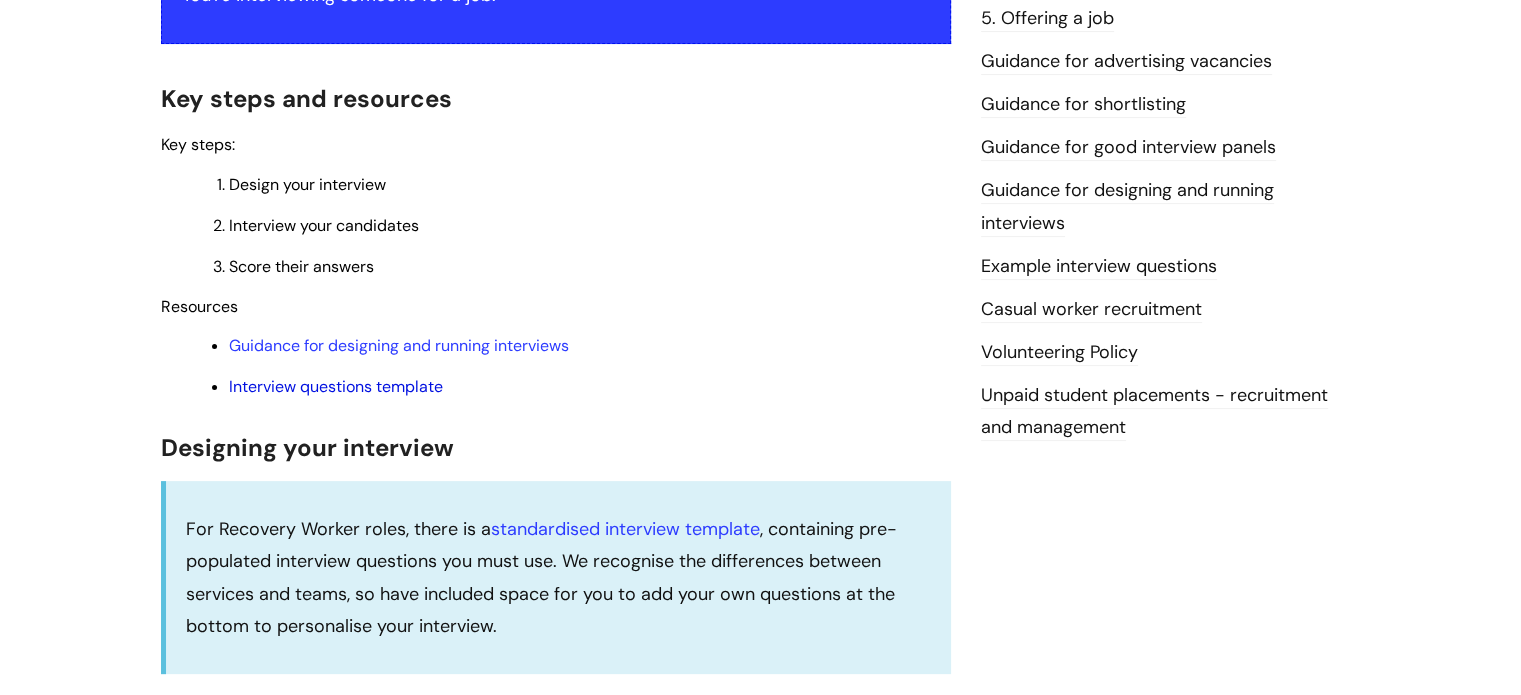 click on "Interview questions template" at bounding box center (336, 386) 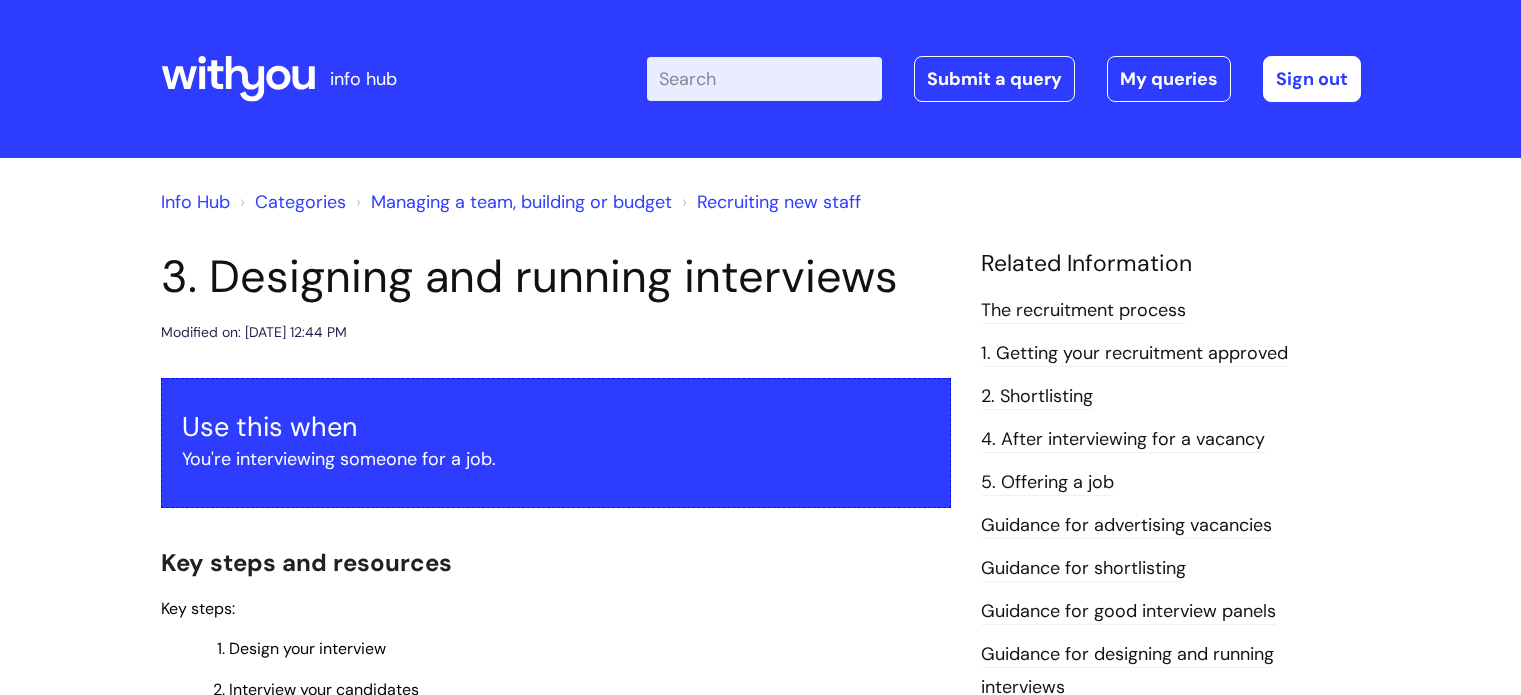 scroll, scrollTop: 460, scrollLeft: 0, axis: vertical 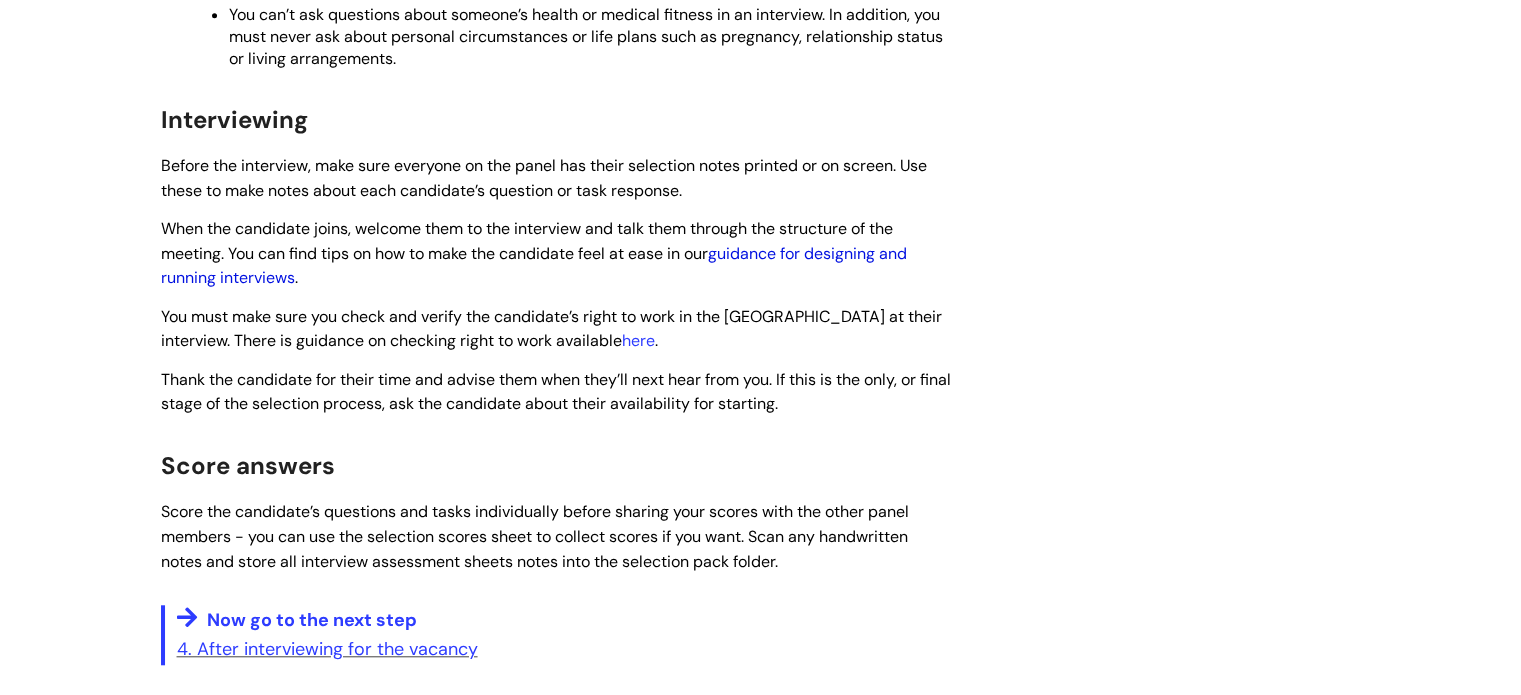 click on "guidance for designing and running interviews" at bounding box center [534, 266] 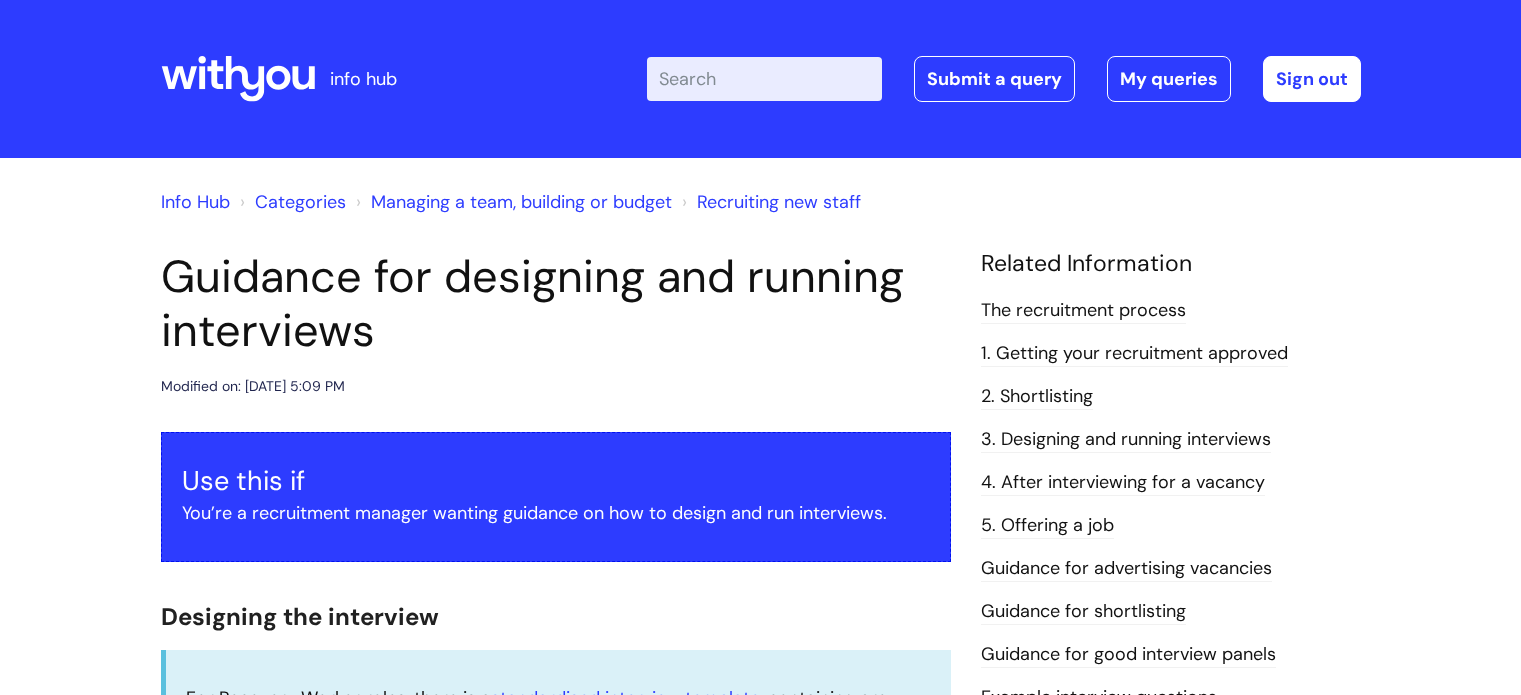 scroll, scrollTop: 0, scrollLeft: 0, axis: both 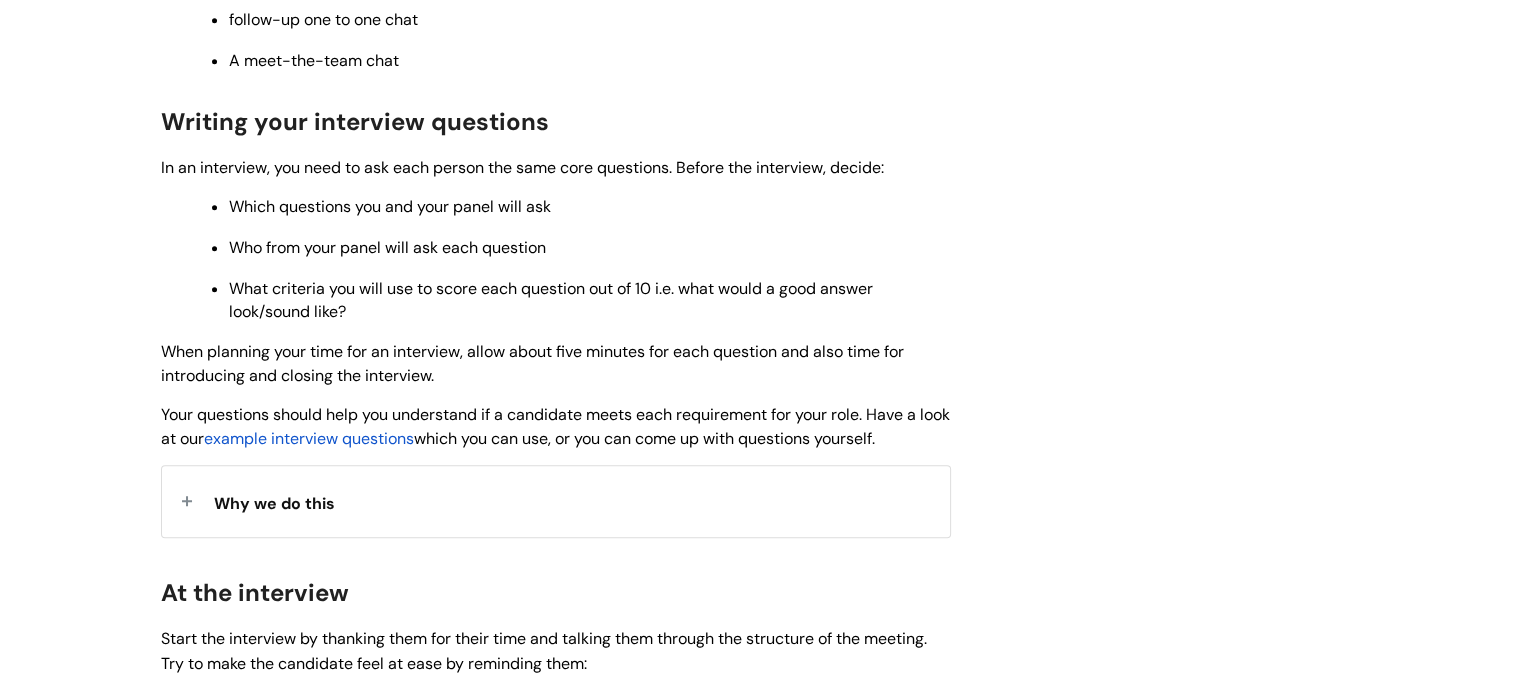 click on "example interview questions" at bounding box center (309, 438) 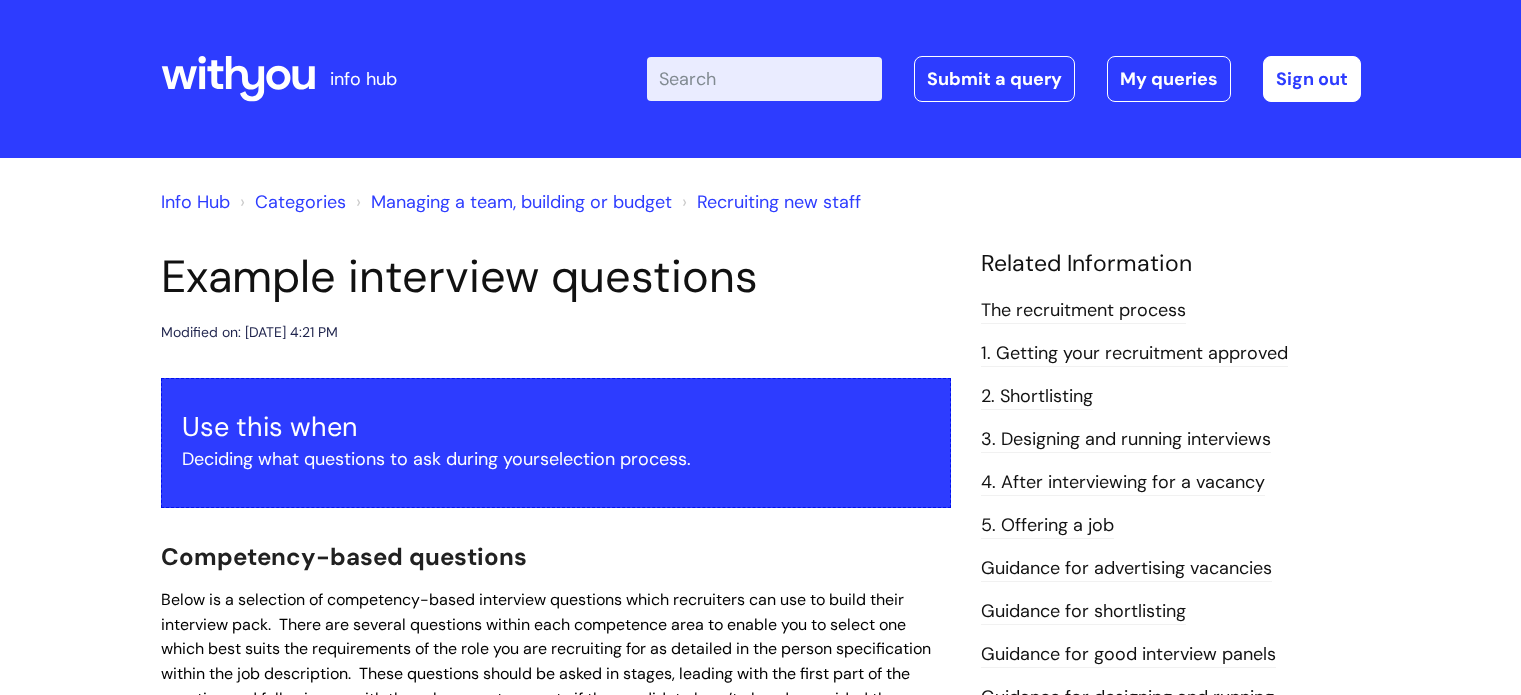 scroll, scrollTop: 0, scrollLeft: 0, axis: both 